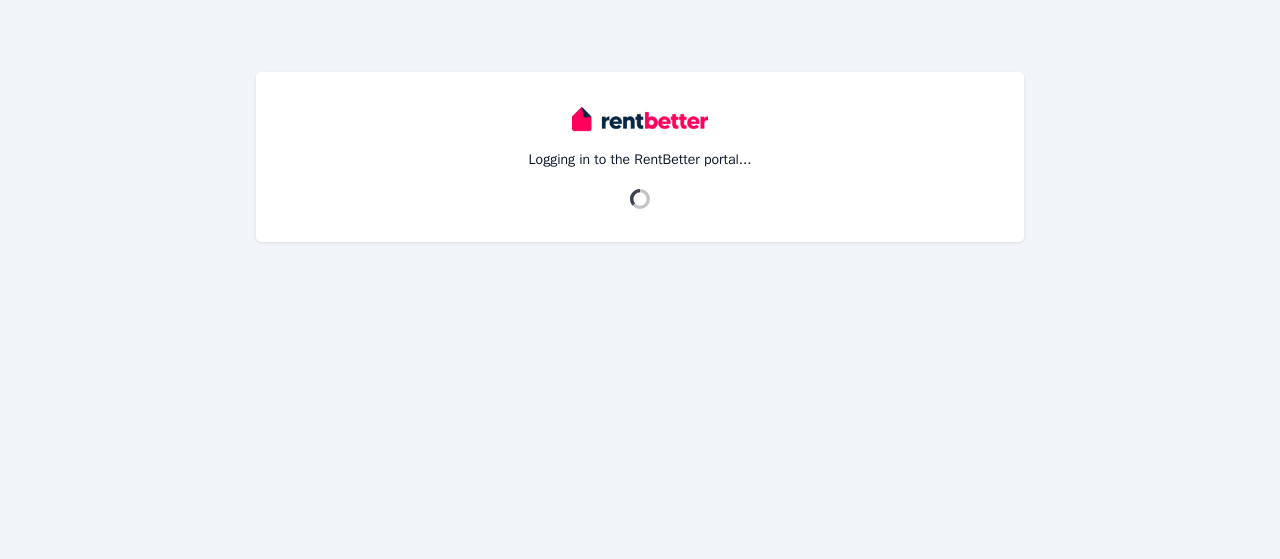scroll, scrollTop: 0, scrollLeft: 0, axis: both 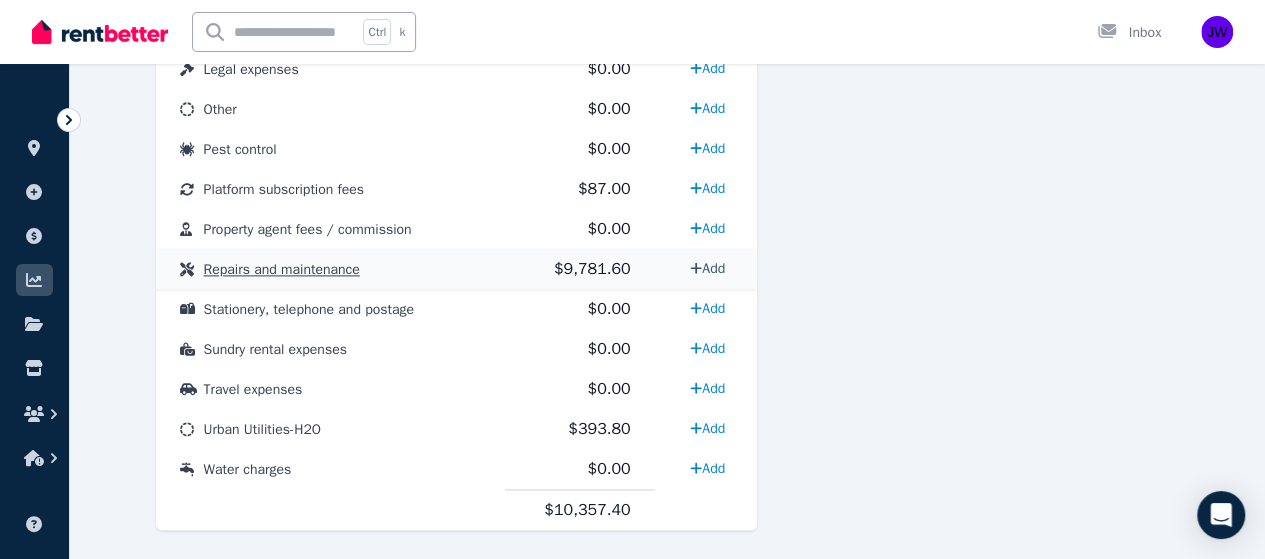 click 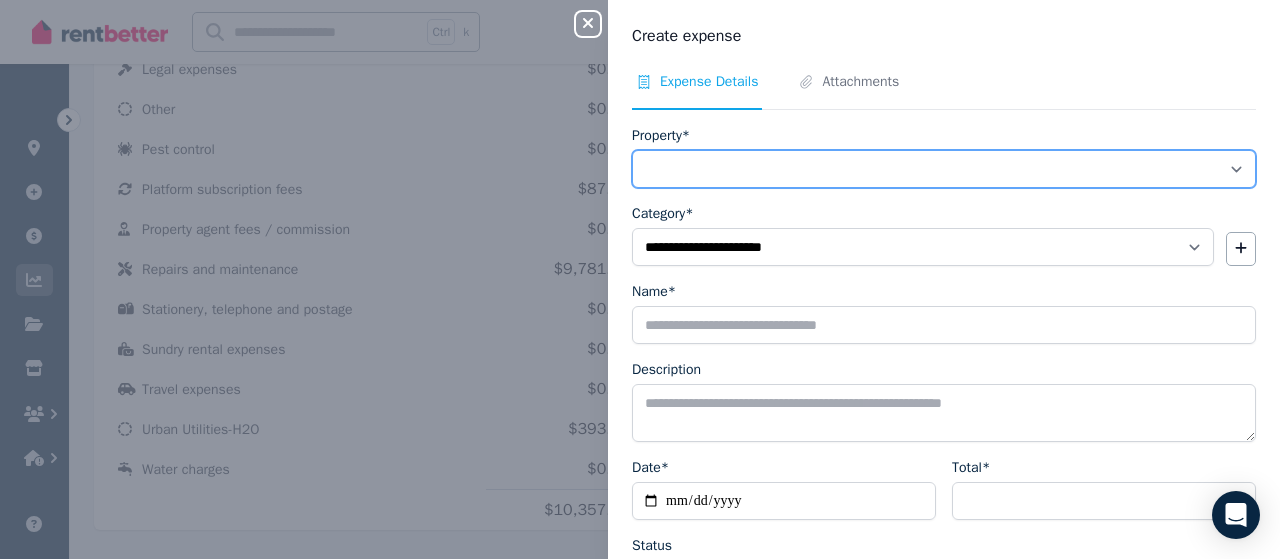 click on "**********" at bounding box center (944, 169) 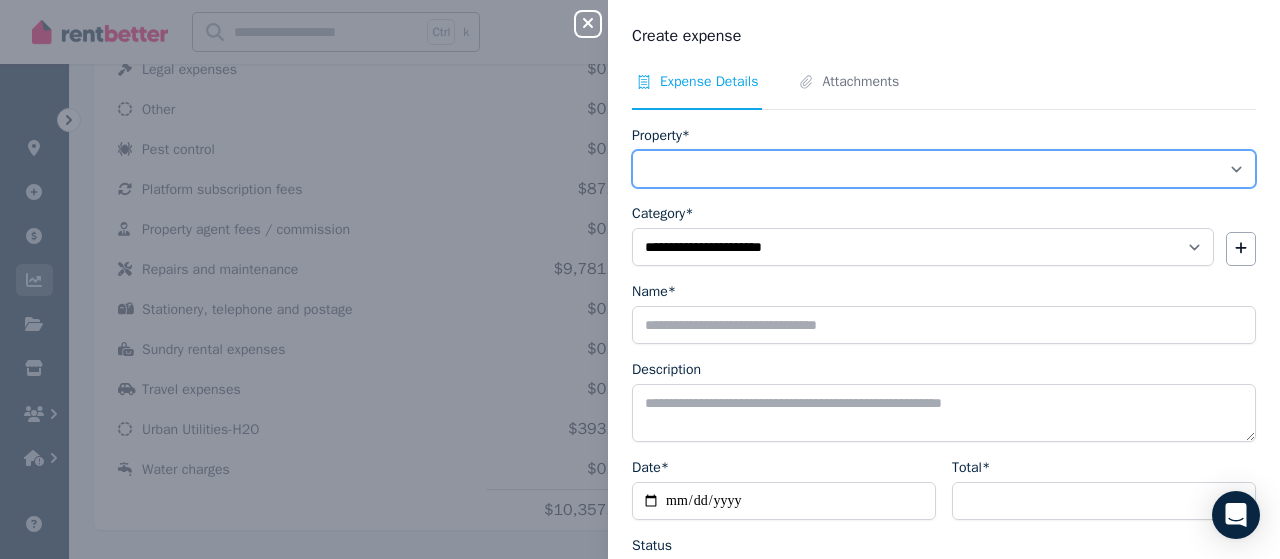 select on "**********" 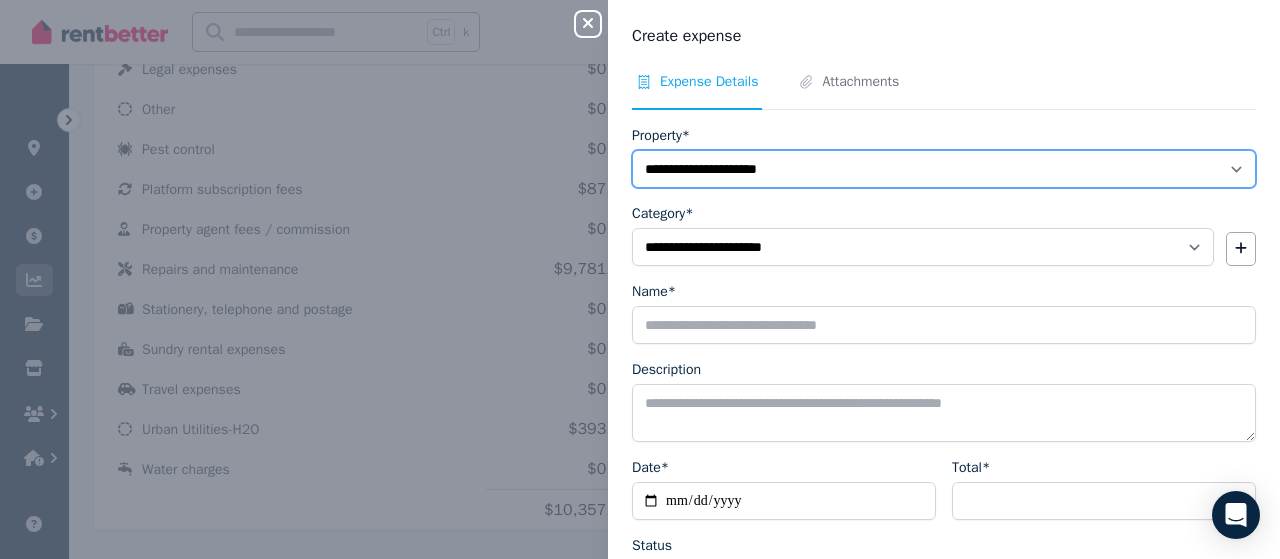 click on "**********" at bounding box center (944, 169) 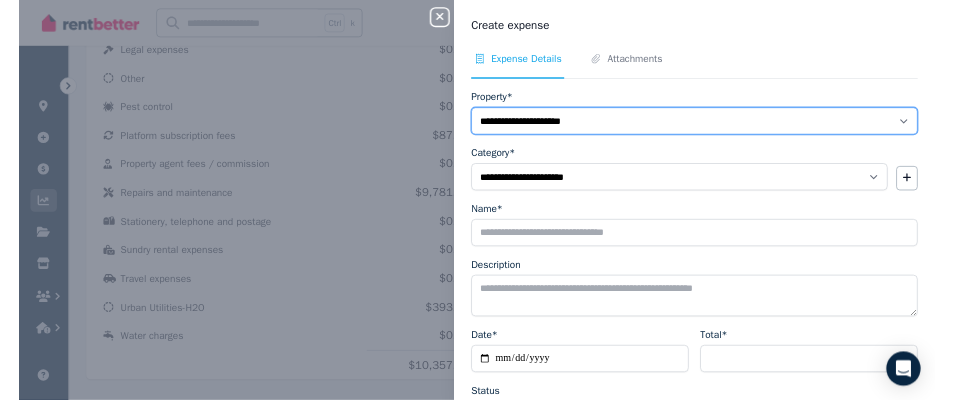 scroll, scrollTop: 1194, scrollLeft: 0, axis: vertical 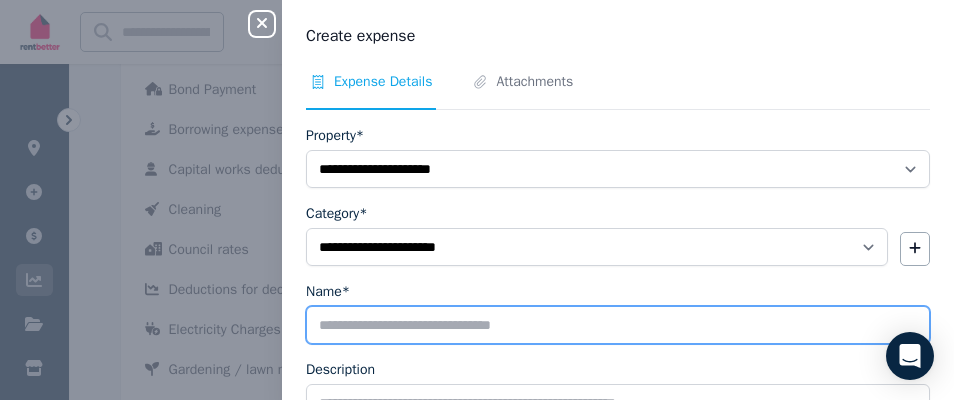 click on "Name*" at bounding box center (618, 325) 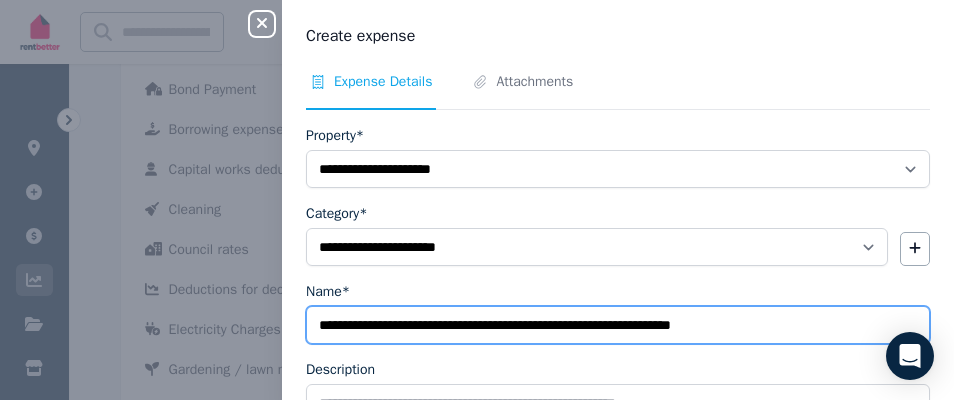 click on "**********" at bounding box center (618, 325) 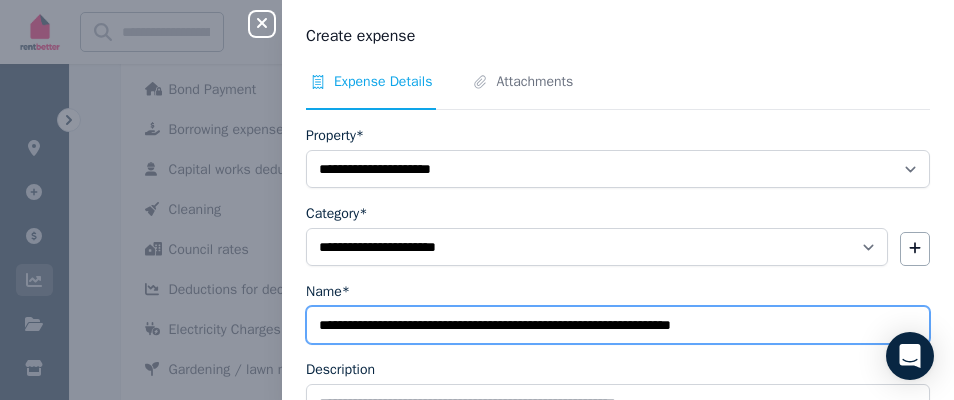 click on "**********" at bounding box center (618, 325) 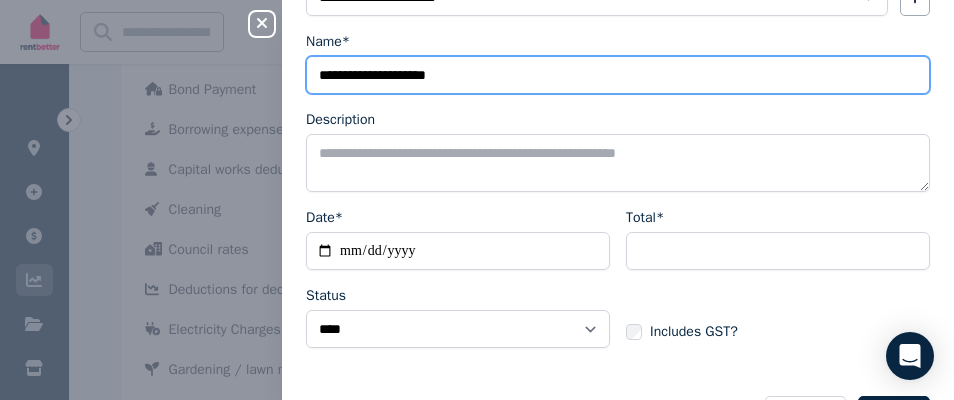 scroll, scrollTop: 251, scrollLeft: 0, axis: vertical 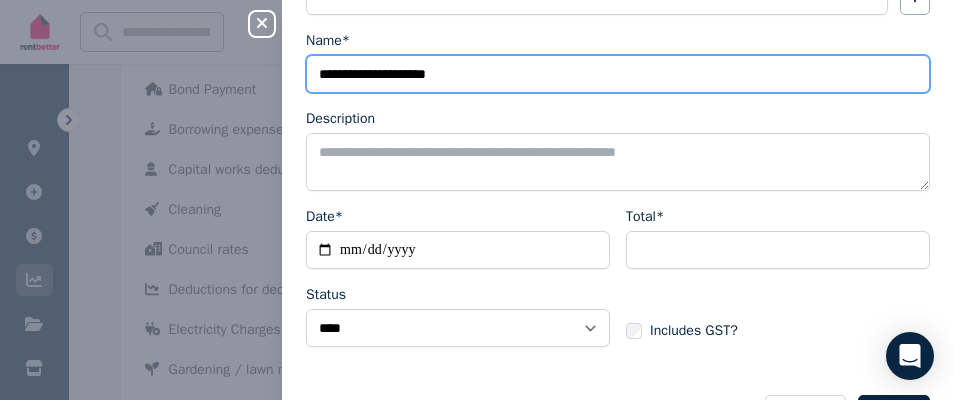 type on "**********" 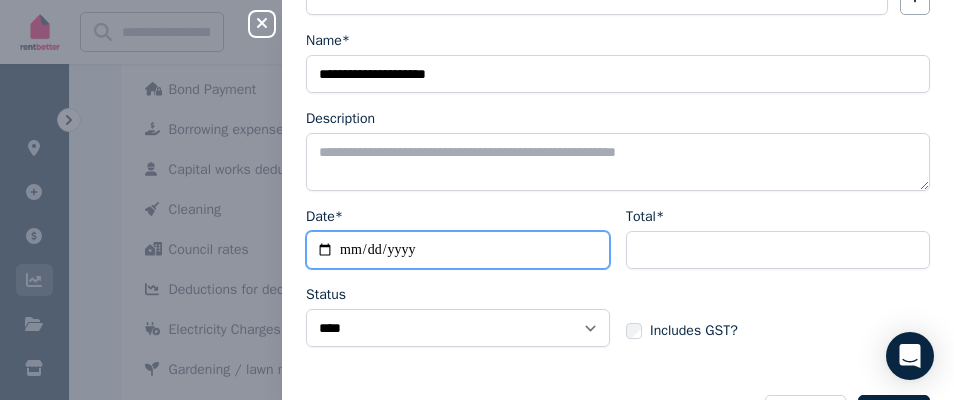 click on "Date*" at bounding box center (458, 250) 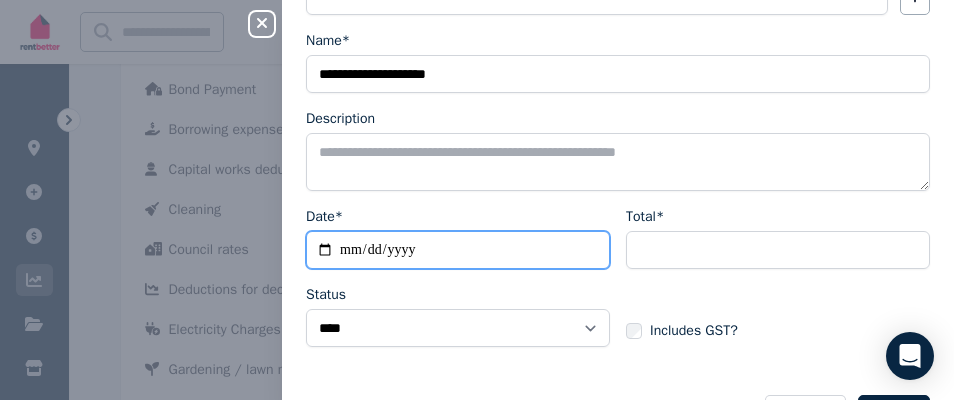 type on "**********" 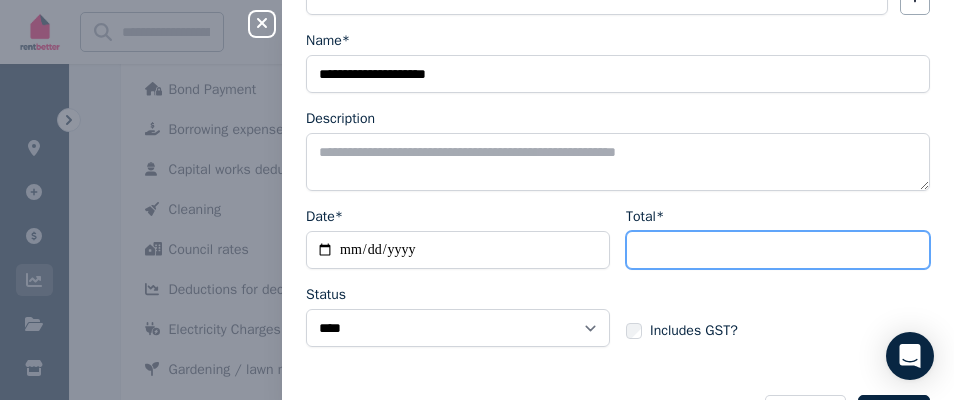 click on "Total*" at bounding box center [778, 250] 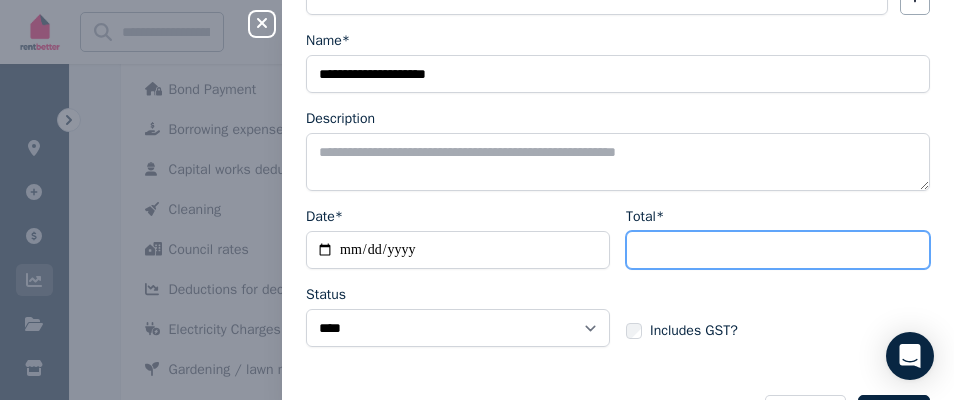 type on "****" 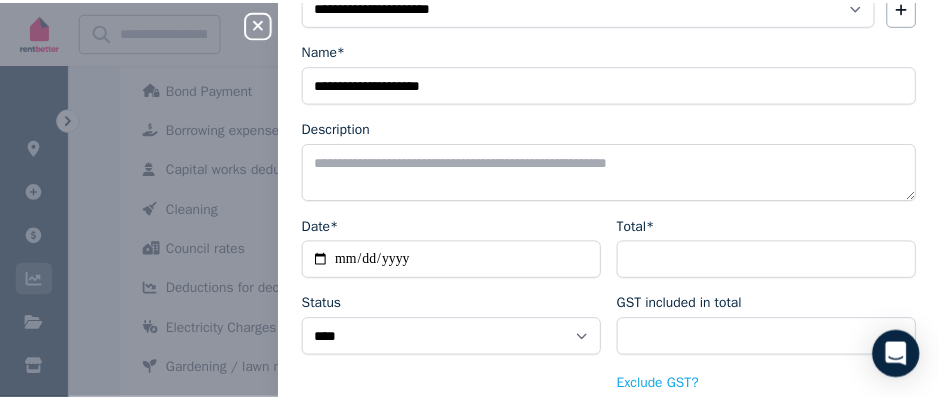 scroll, scrollTop: 335, scrollLeft: 0, axis: vertical 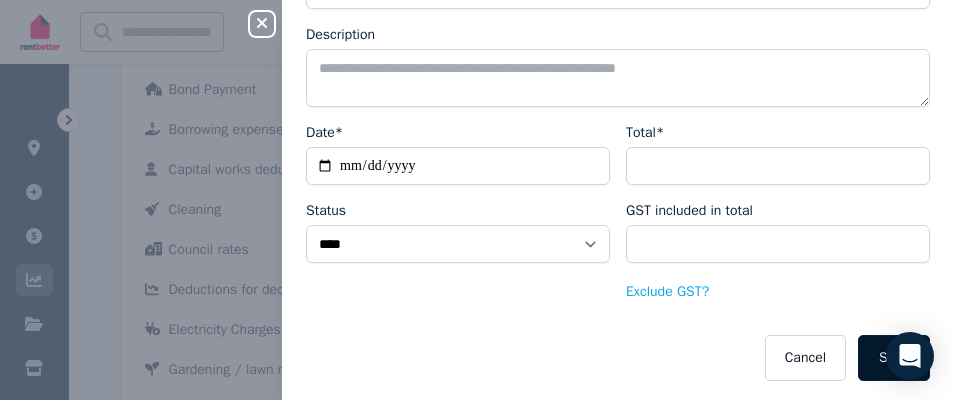 click on "Save" at bounding box center [894, 358] 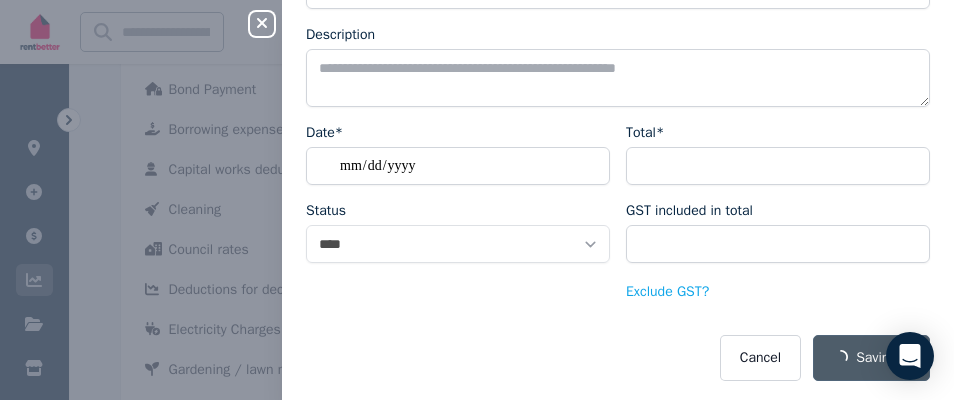 select 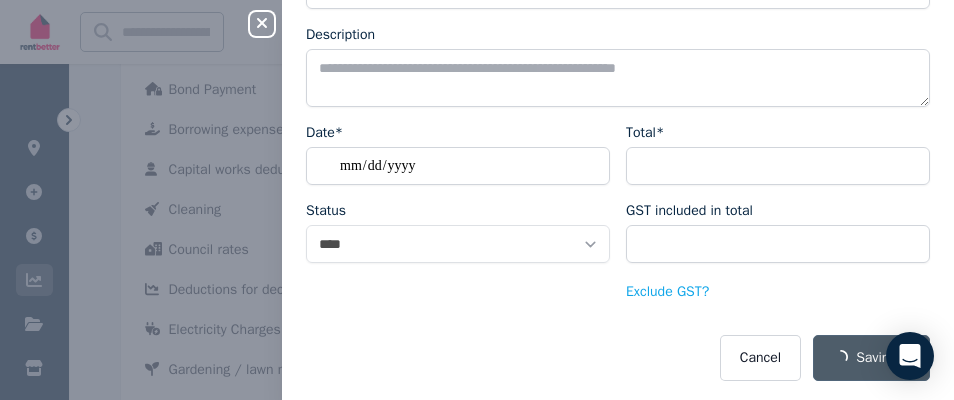 select 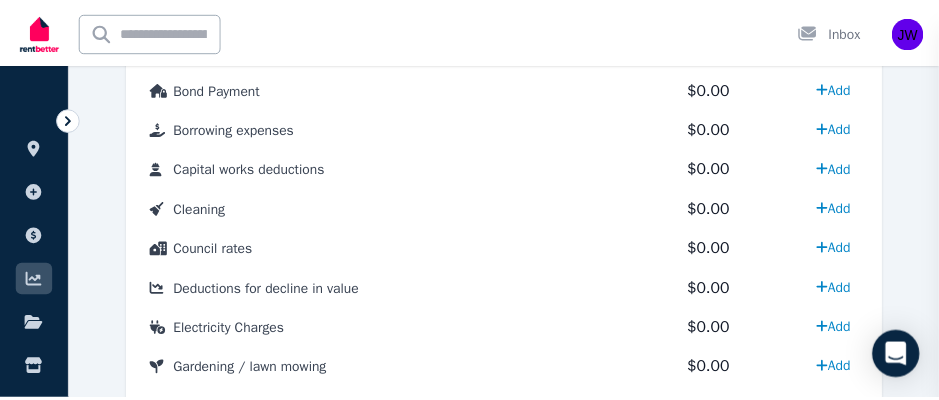 scroll, scrollTop: 311, scrollLeft: 0, axis: vertical 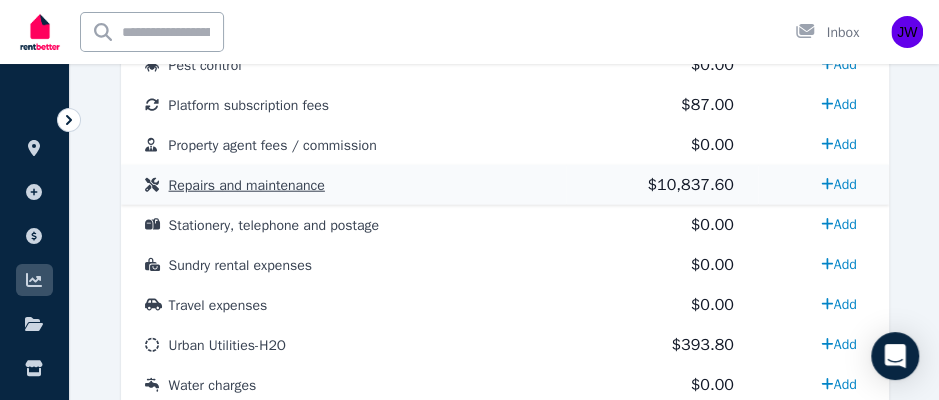 click on "Repairs and maintenance" at bounding box center (247, 185) 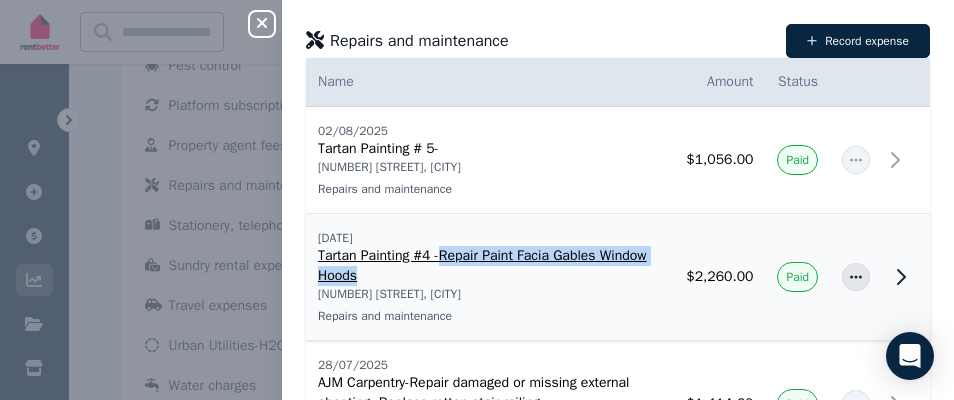 drag, startPoint x: 428, startPoint y: 275, endPoint x: 450, endPoint y: 258, distance: 27.802877 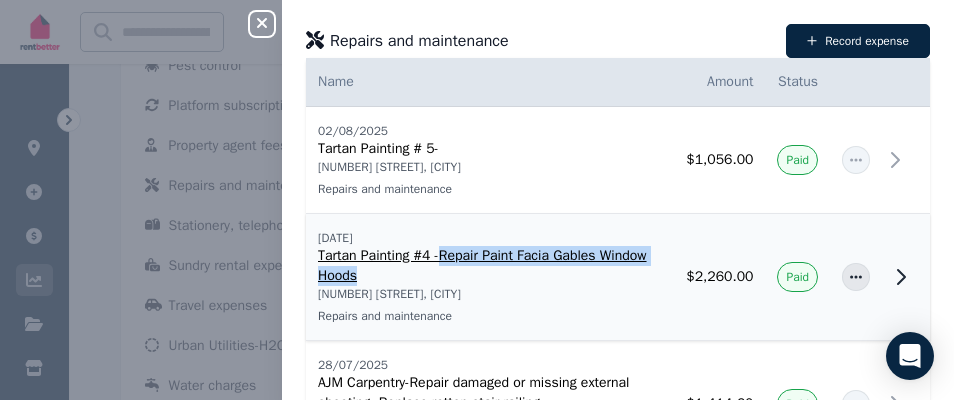 click on "Tartan Painting #4 -Repair Paint Facia Gables Window Hoods" at bounding box center (490, 266) 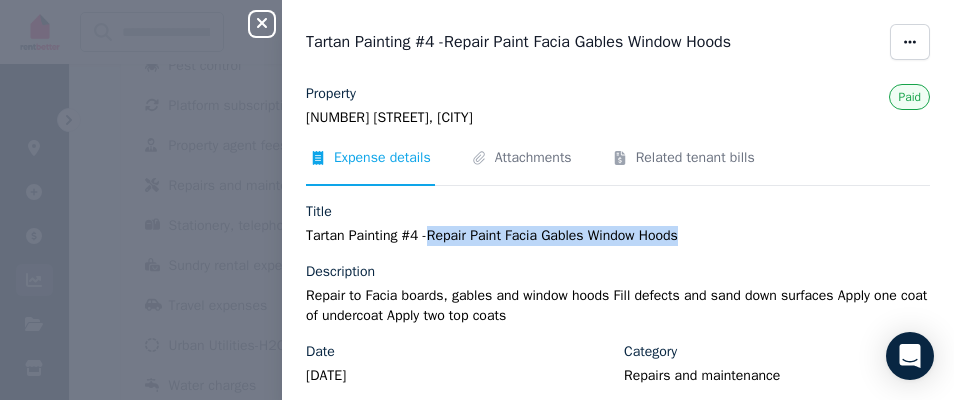 drag, startPoint x: 683, startPoint y: 238, endPoint x: 430, endPoint y: 235, distance: 253.01779 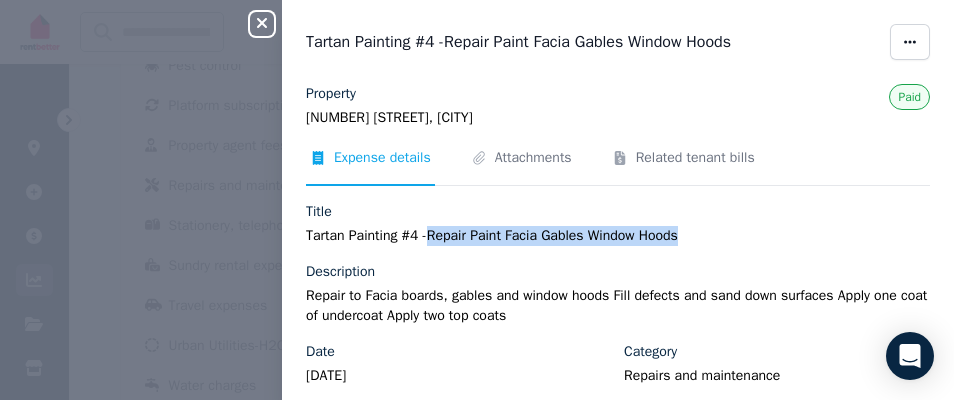click on "Tartan Painting #4 -Repair Paint Facia Gables Window Hoods" at bounding box center [618, 236] 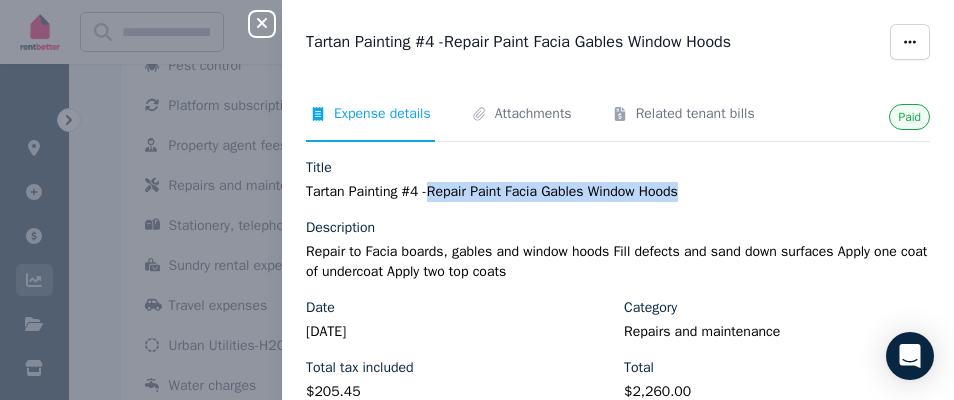 copy on "Repair Paint Facia Gables Window Hoods" 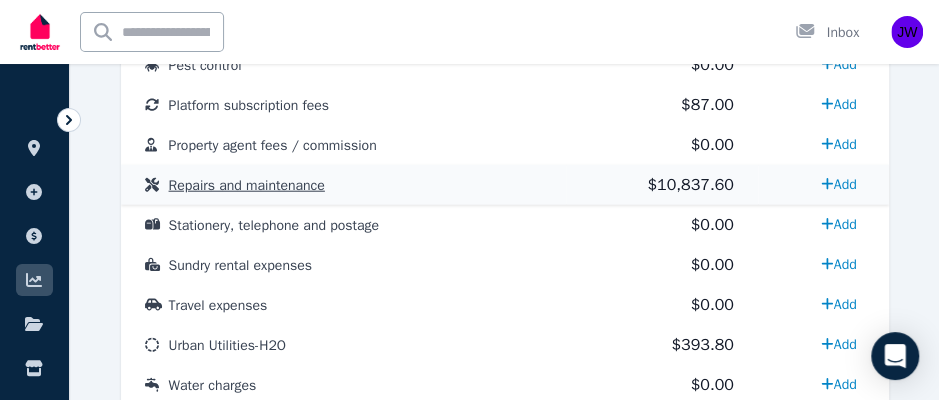 click on "Repairs and maintenance" at bounding box center (247, 185) 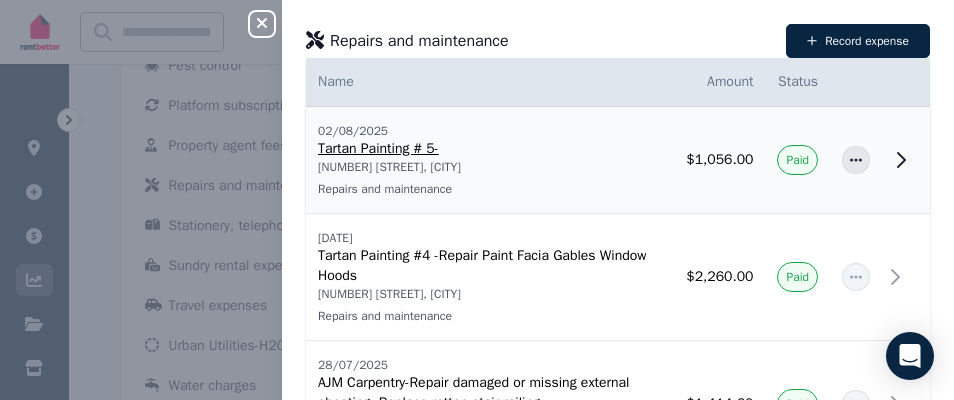 click on "Tartan Painting # 5-" at bounding box center [490, 149] 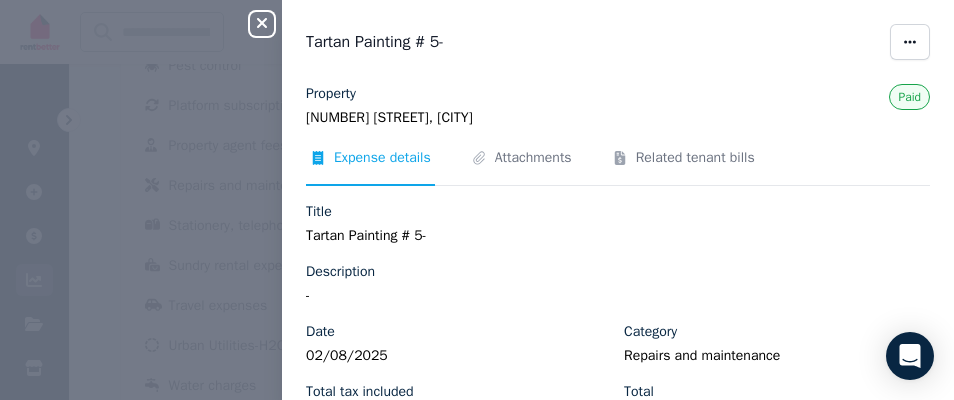scroll, scrollTop: 66, scrollLeft: 0, axis: vertical 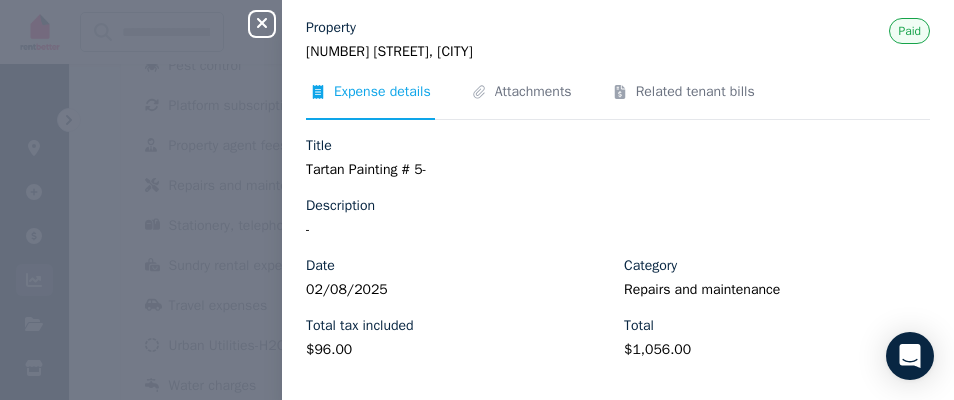 click on "Tartan Painting # 5-" at bounding box center (618, 170) 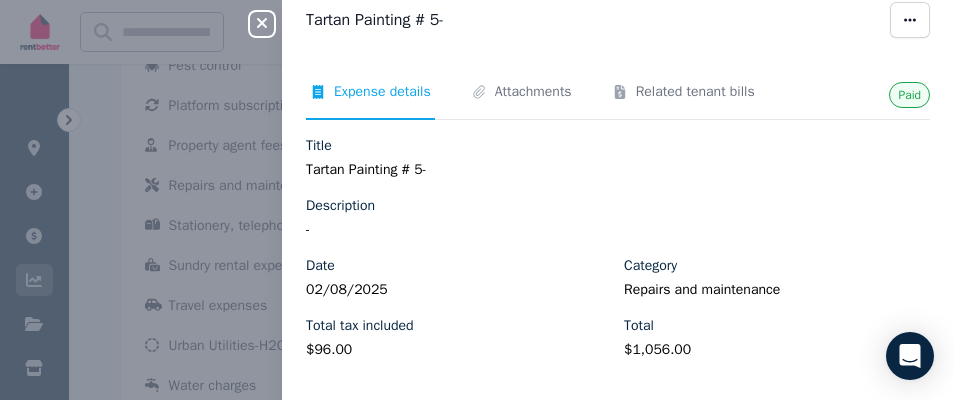 click on "Tartan Painting # 5-" at bounding box center [618, 170] 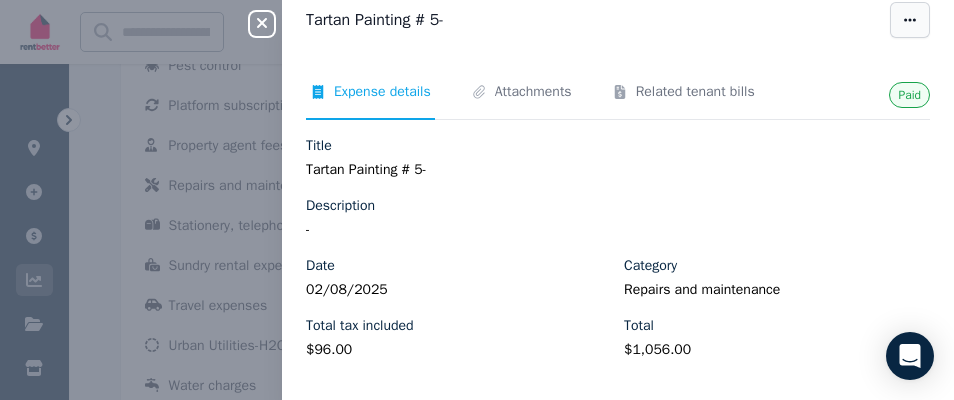 click 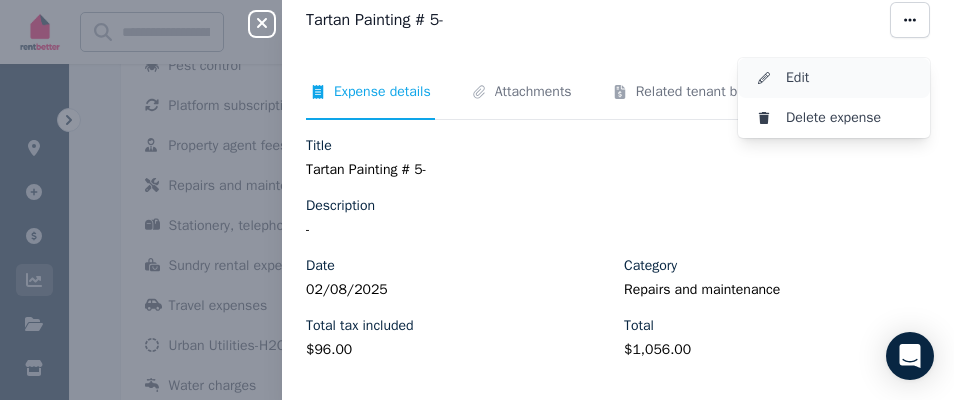 click on "Edit" at bounding box center [850, 78] 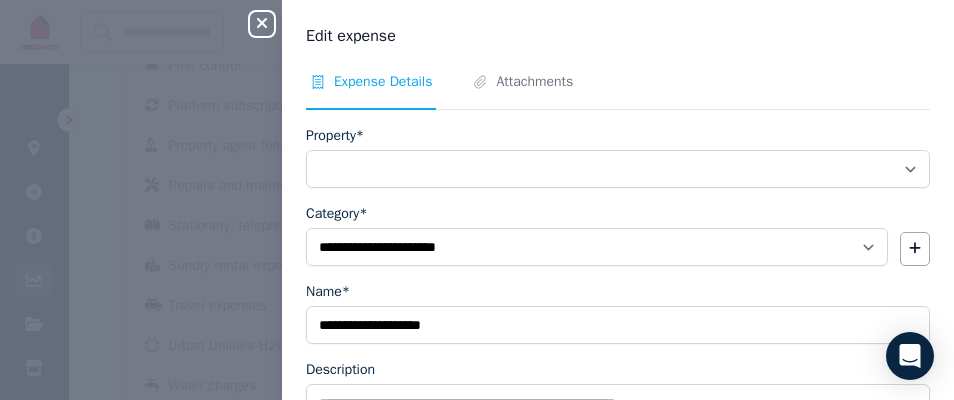 select on "**********" 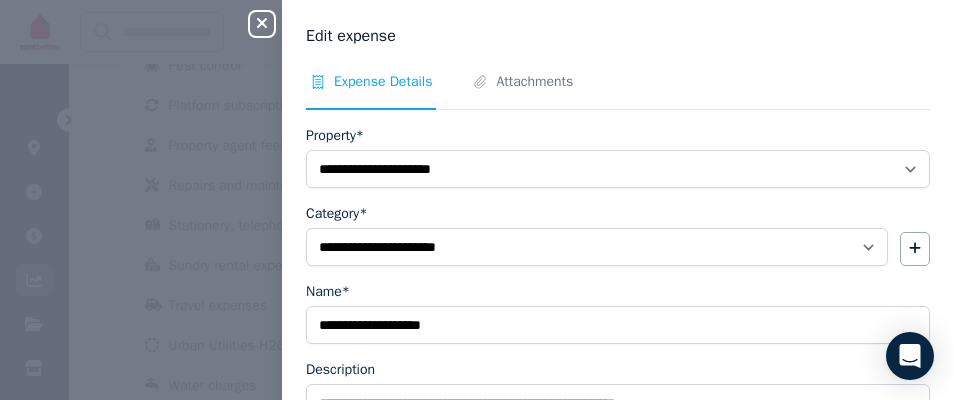 click on "**********" at bounding box center [618, 325] 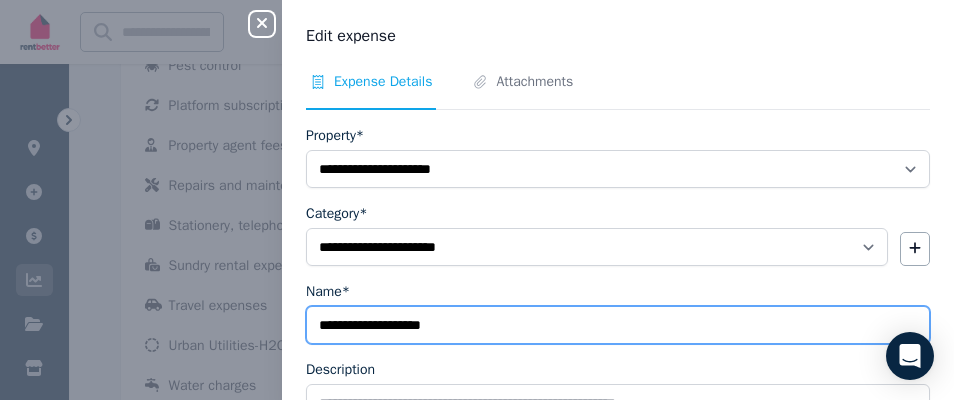 click on "**********" at bounding box center (618, 325) 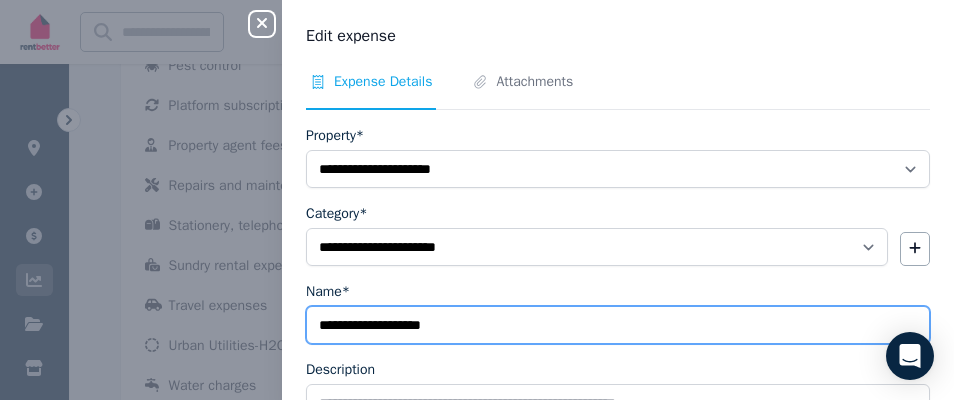 paste on "**********" 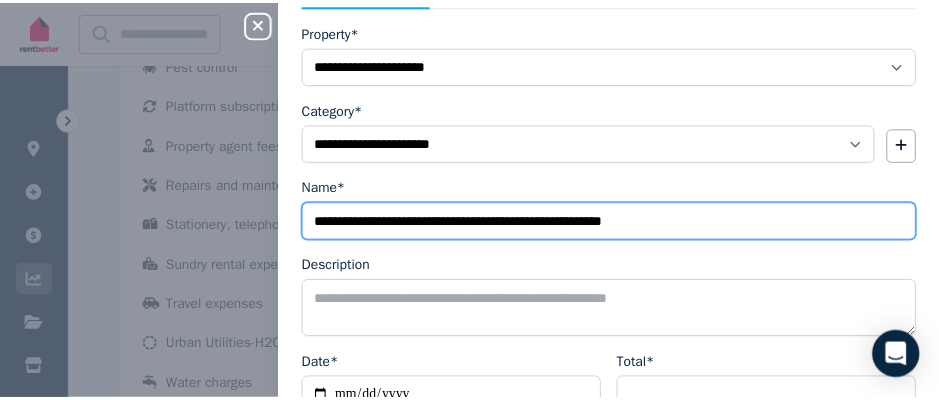 scroll, scrollTop: 0, scrollLeft: 0, axis: both 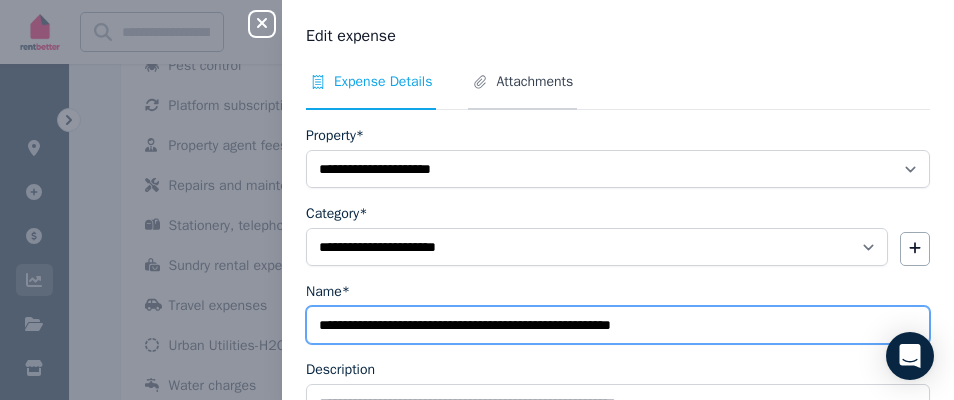 type on "**********" 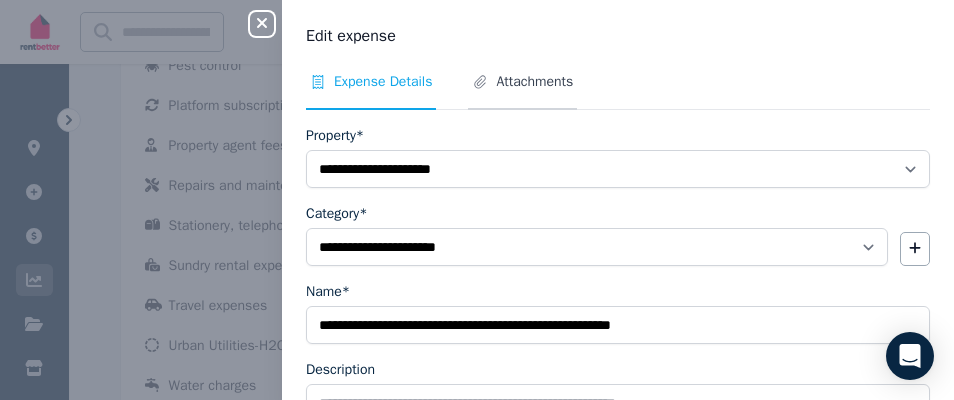click on "Attachments" at bounding box center (534, 82) 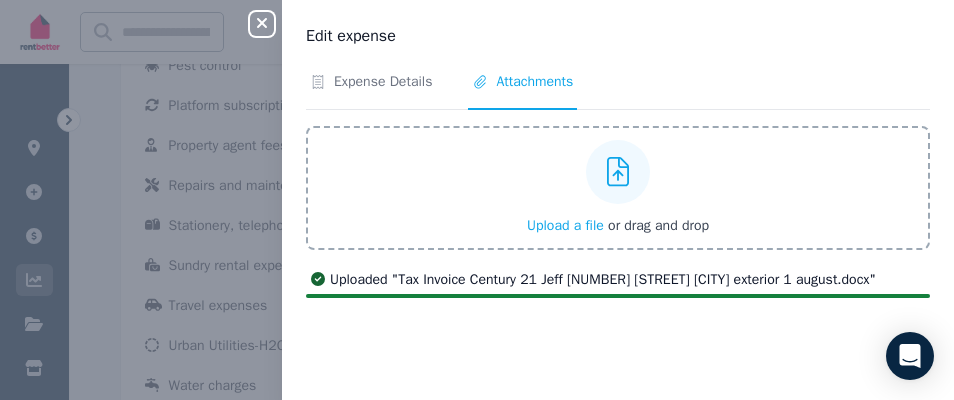 click 